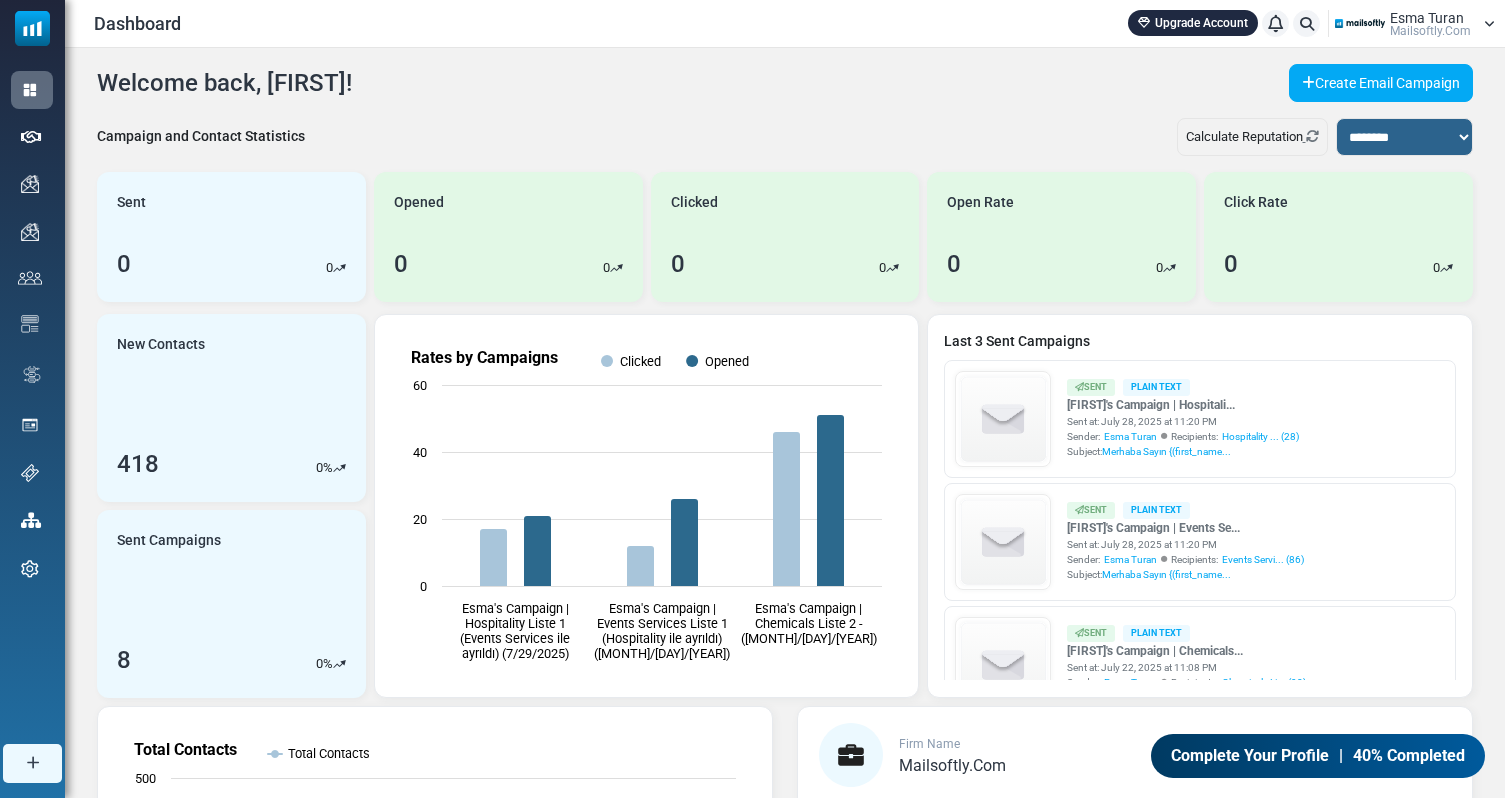 scroll, scrollTop: 0, scrollLeft: 0, axis: both 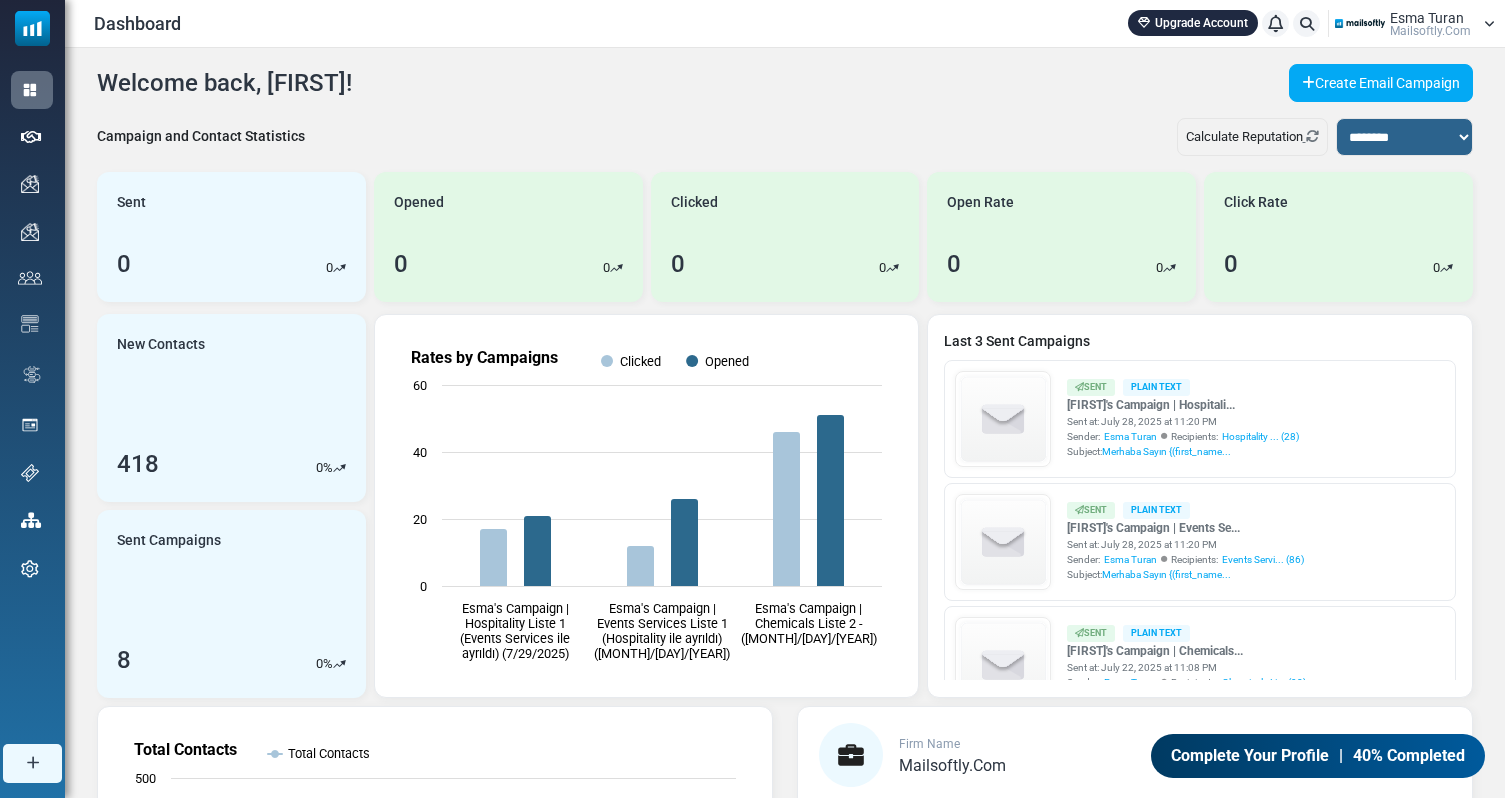 click on "Mailsoftly.Com" at bounding box center (1430, 31) 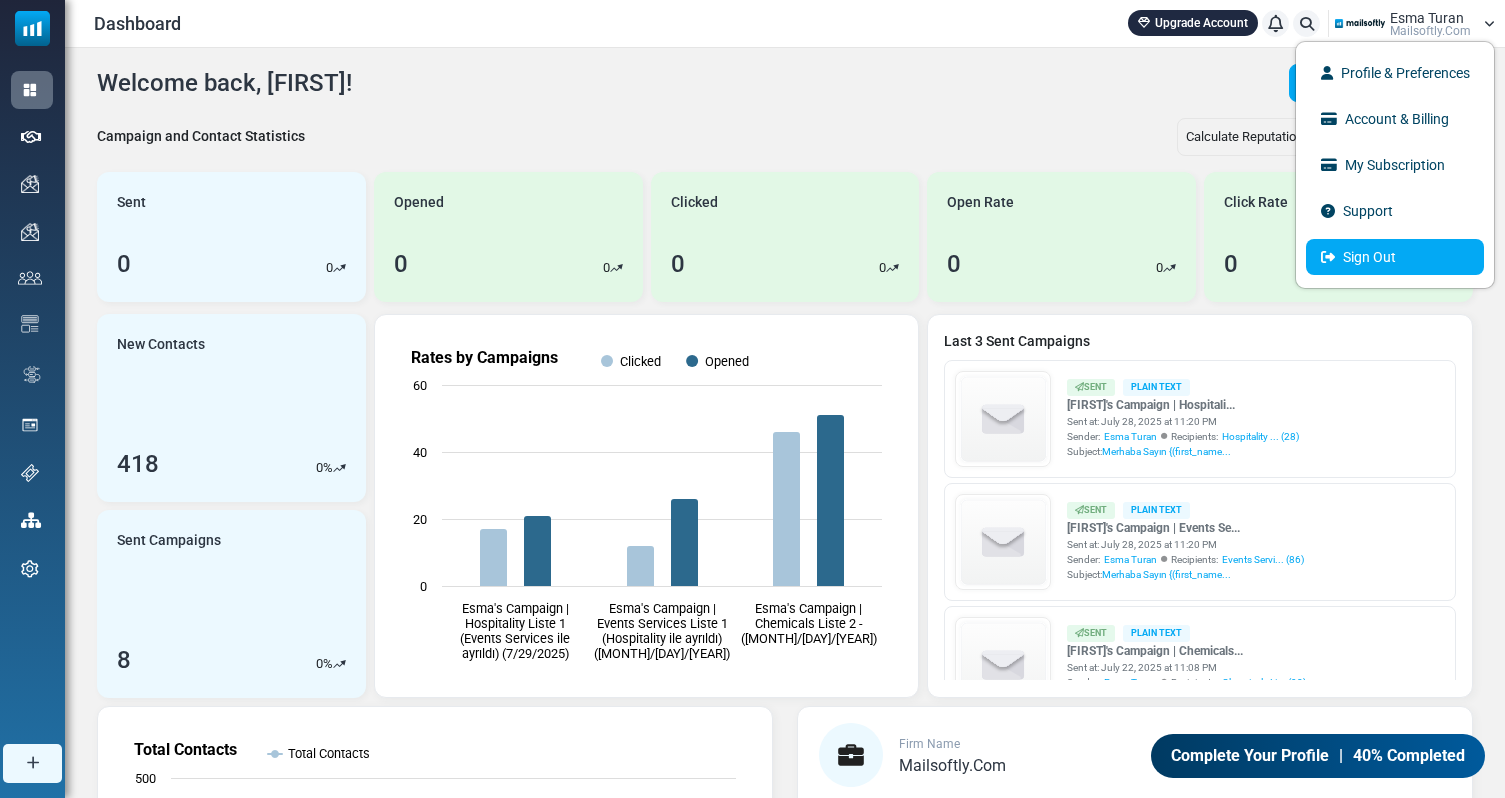 click on "Sign Out" at bounding box center [1395, 257] 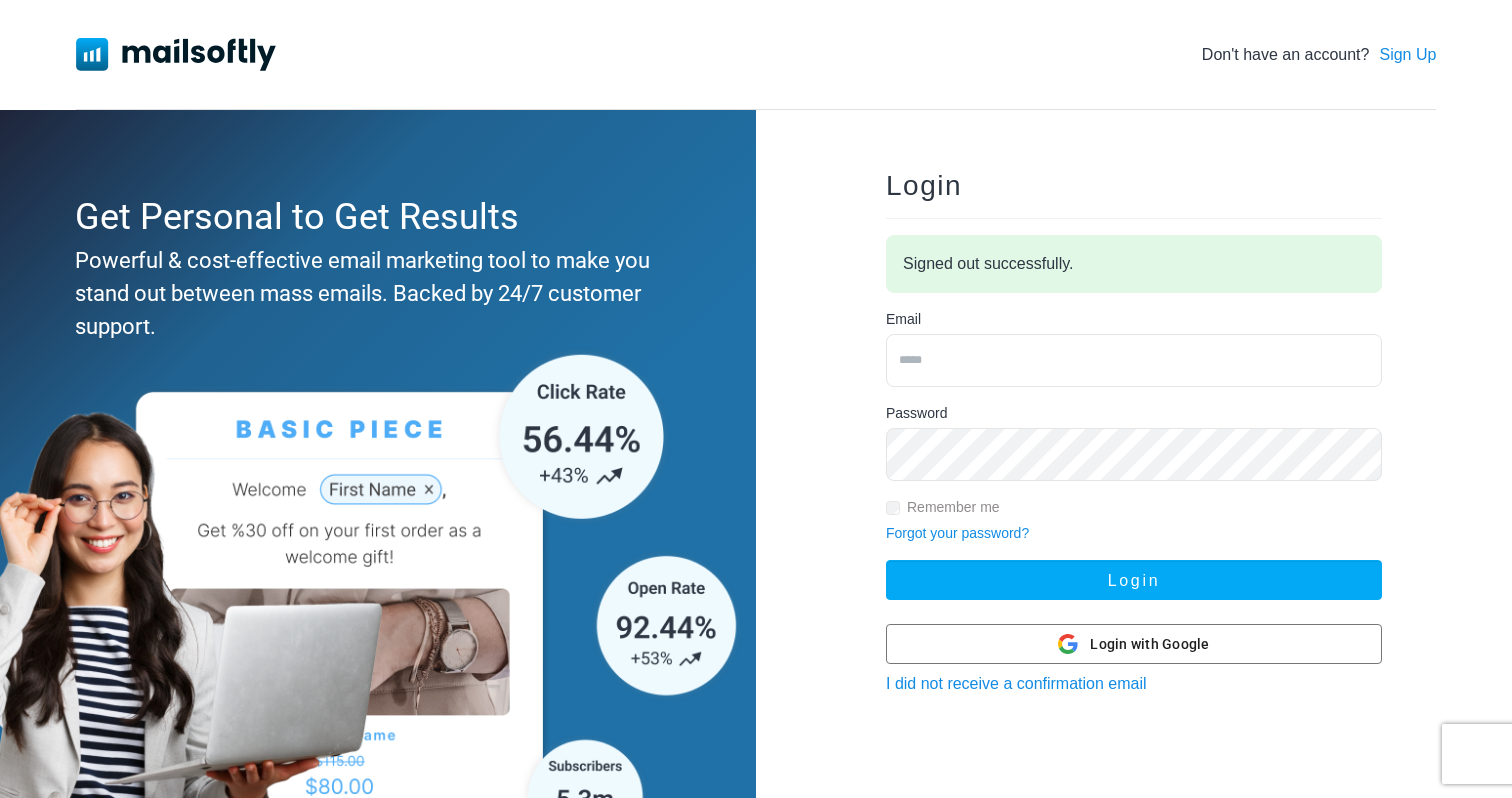 scroll, scrollTop: 0, scrollLeft: 0, axis: both 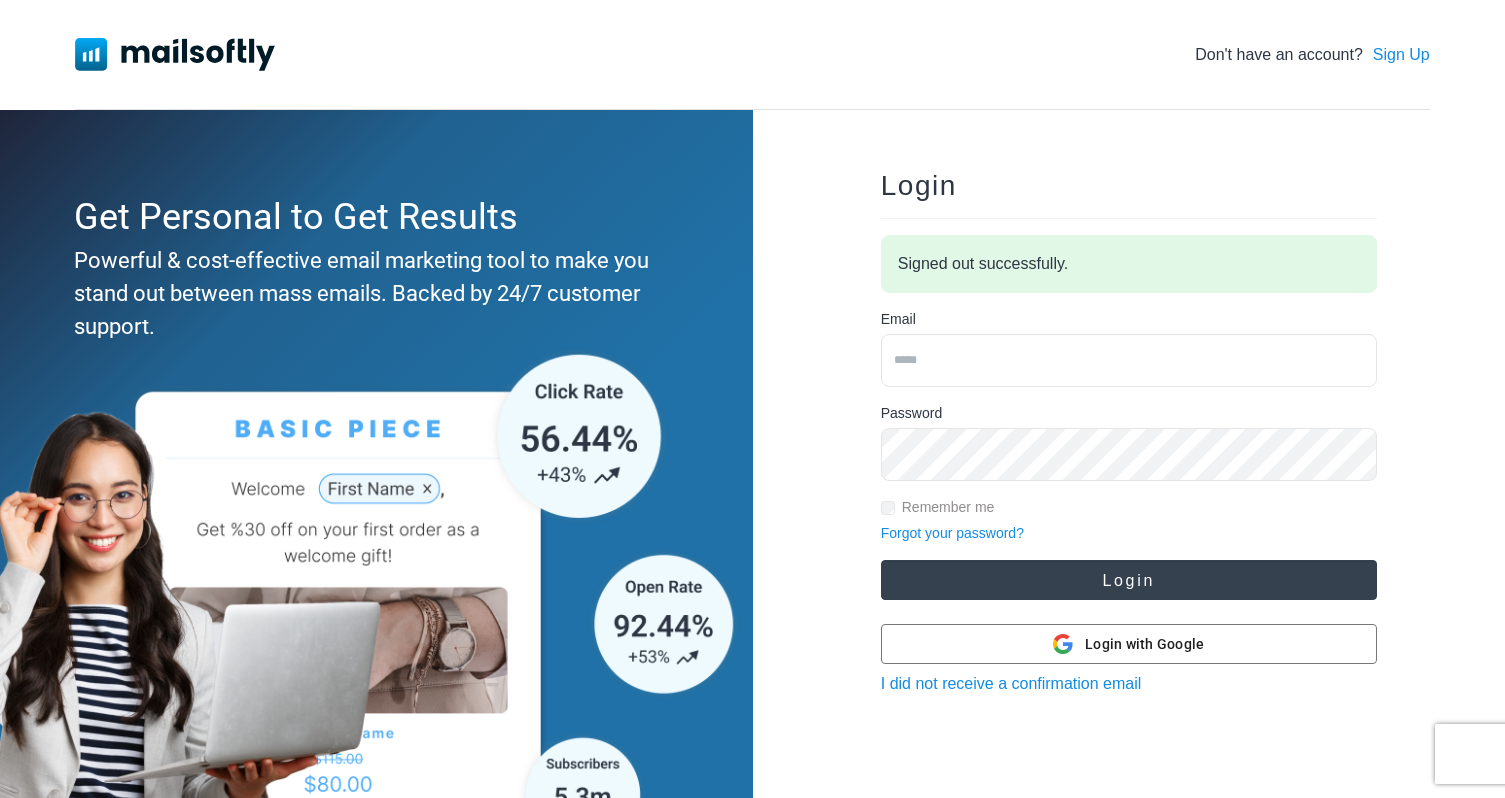 type on "**********" 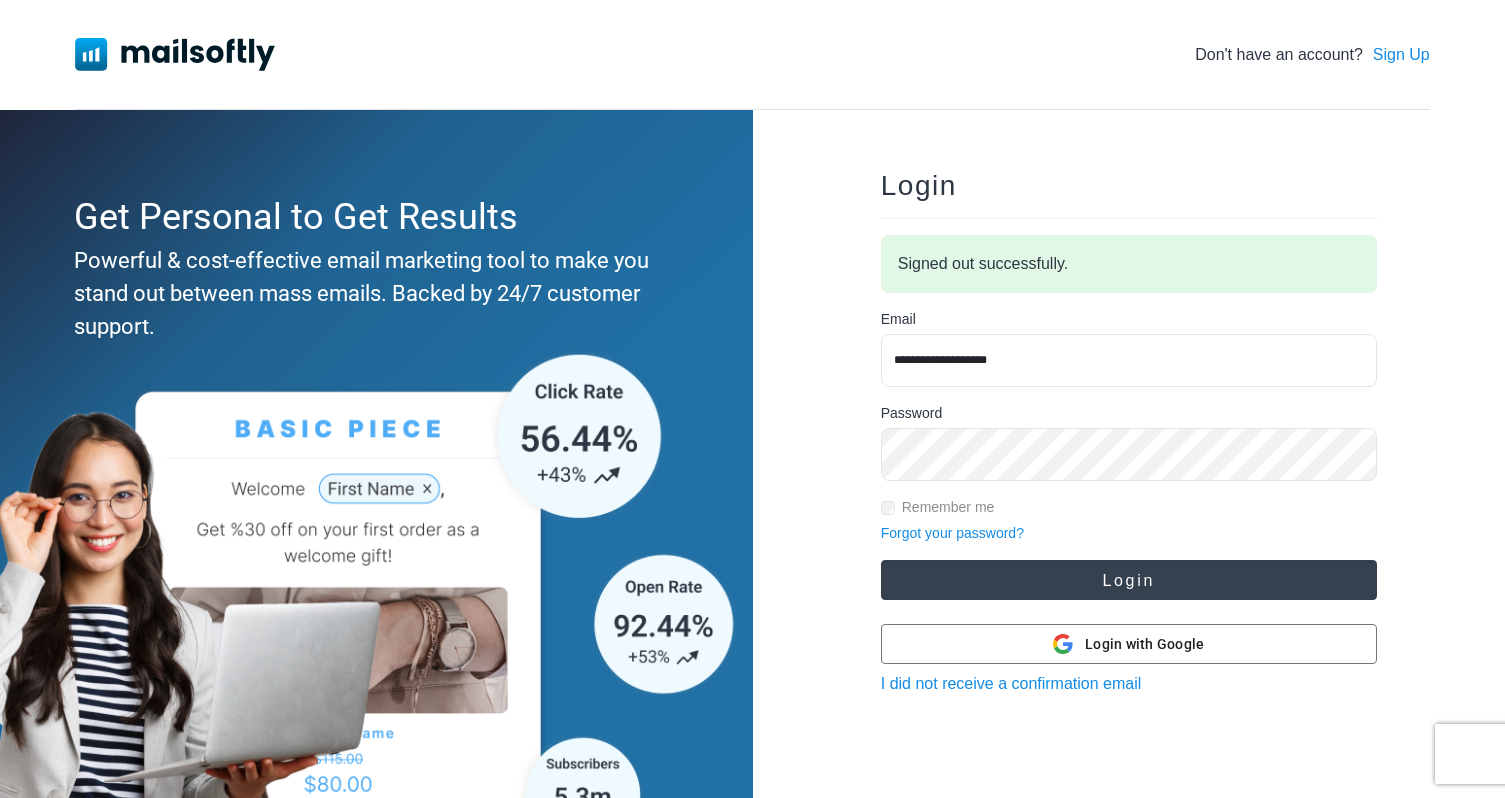click on "Login" at bounding box center [1129, 580] 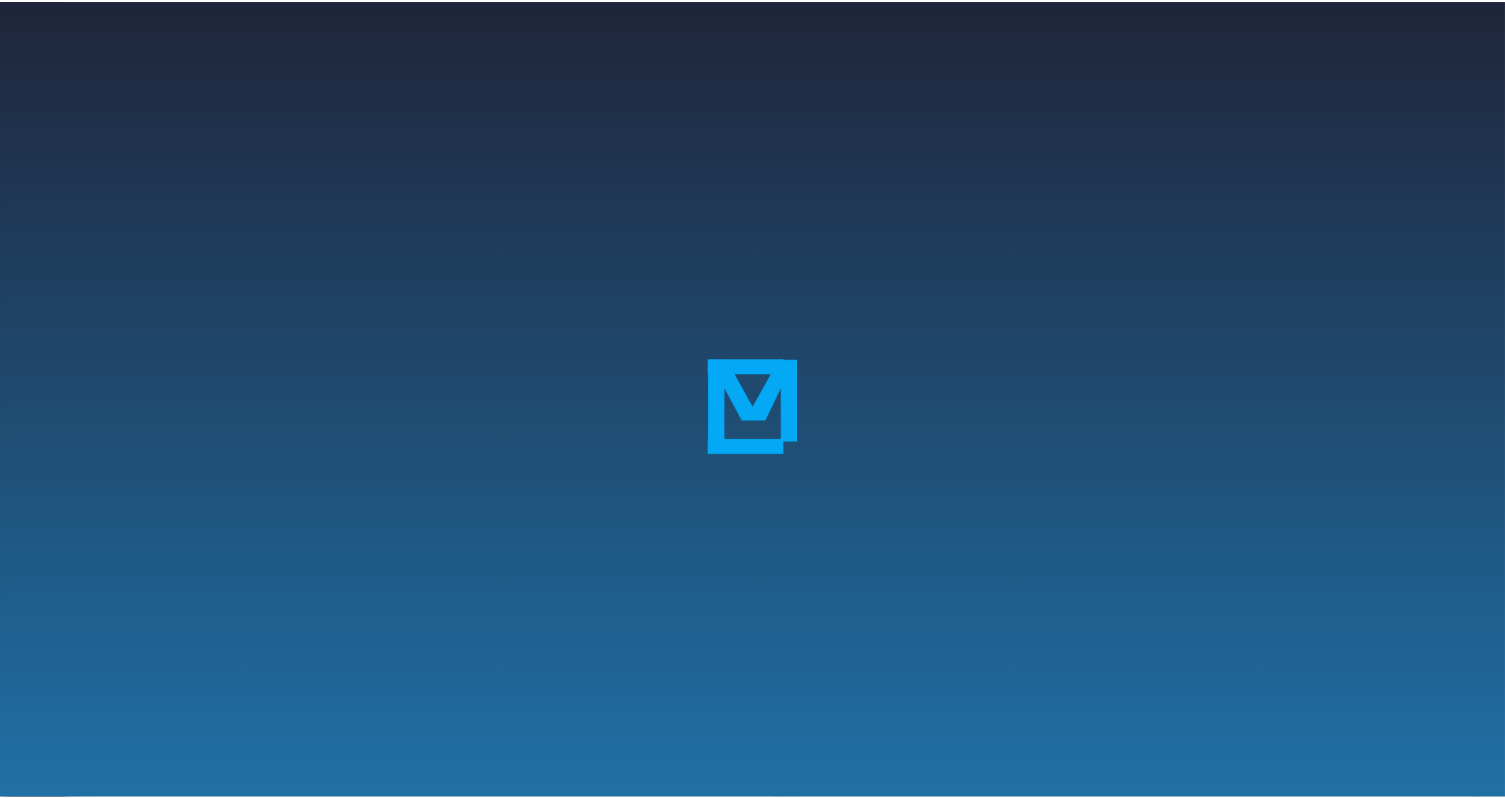 scroll, scrollTop: 0, scrollLeft: 0, axis: both 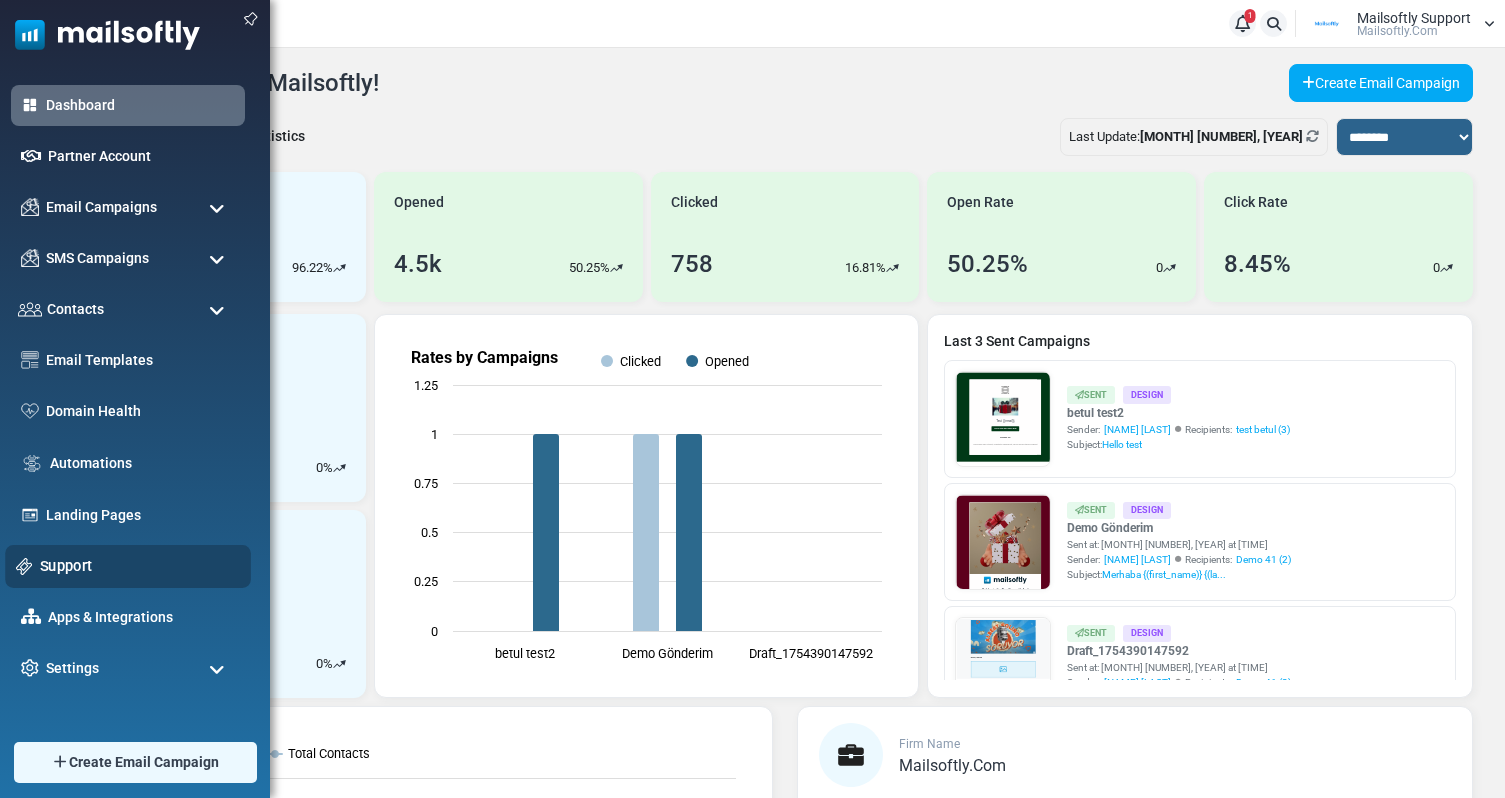 click on "Support" at bounding box center (140, 566) 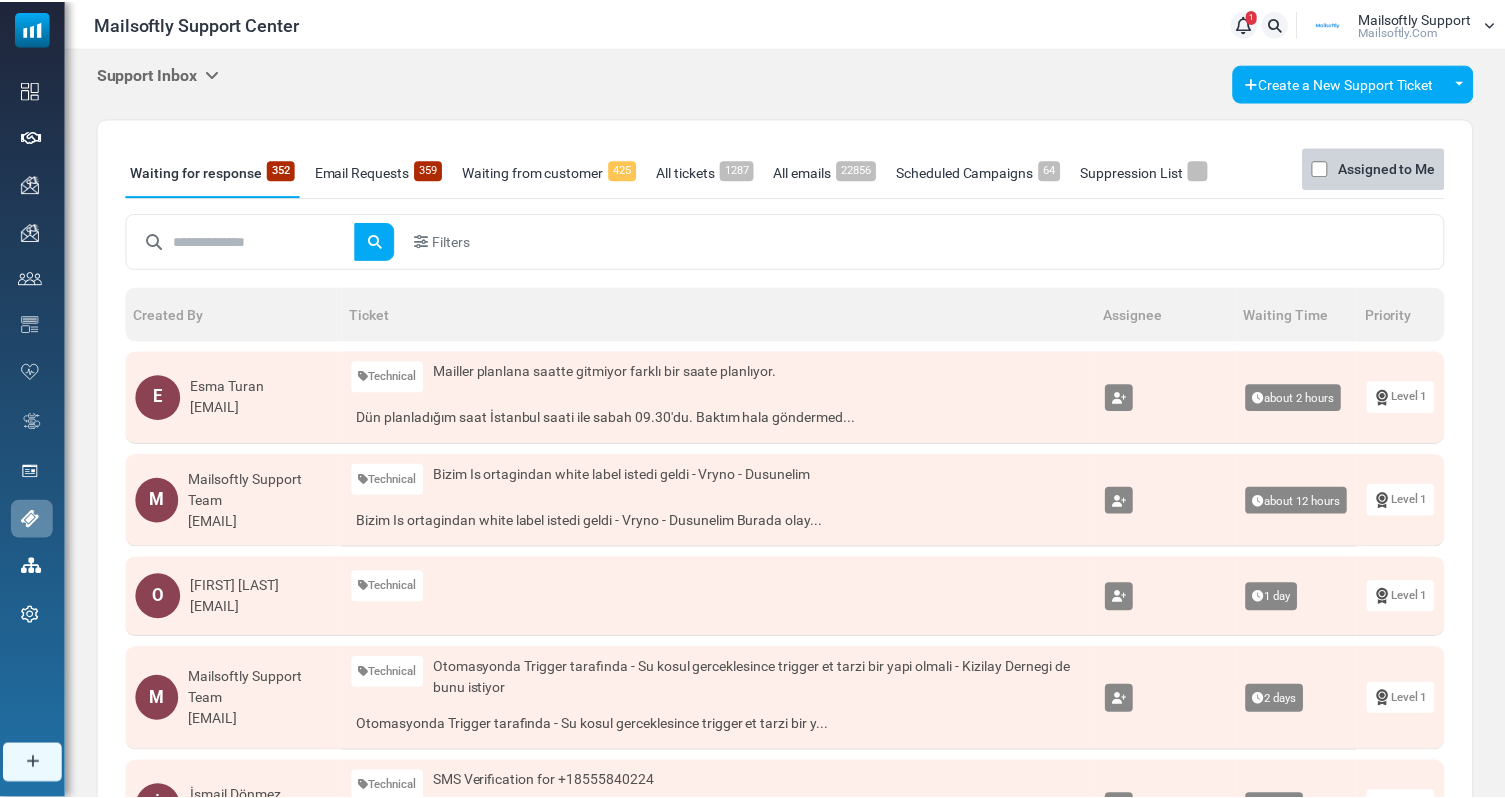 scroll, scrollTop: 0, scrollLeft: 0, axis: both 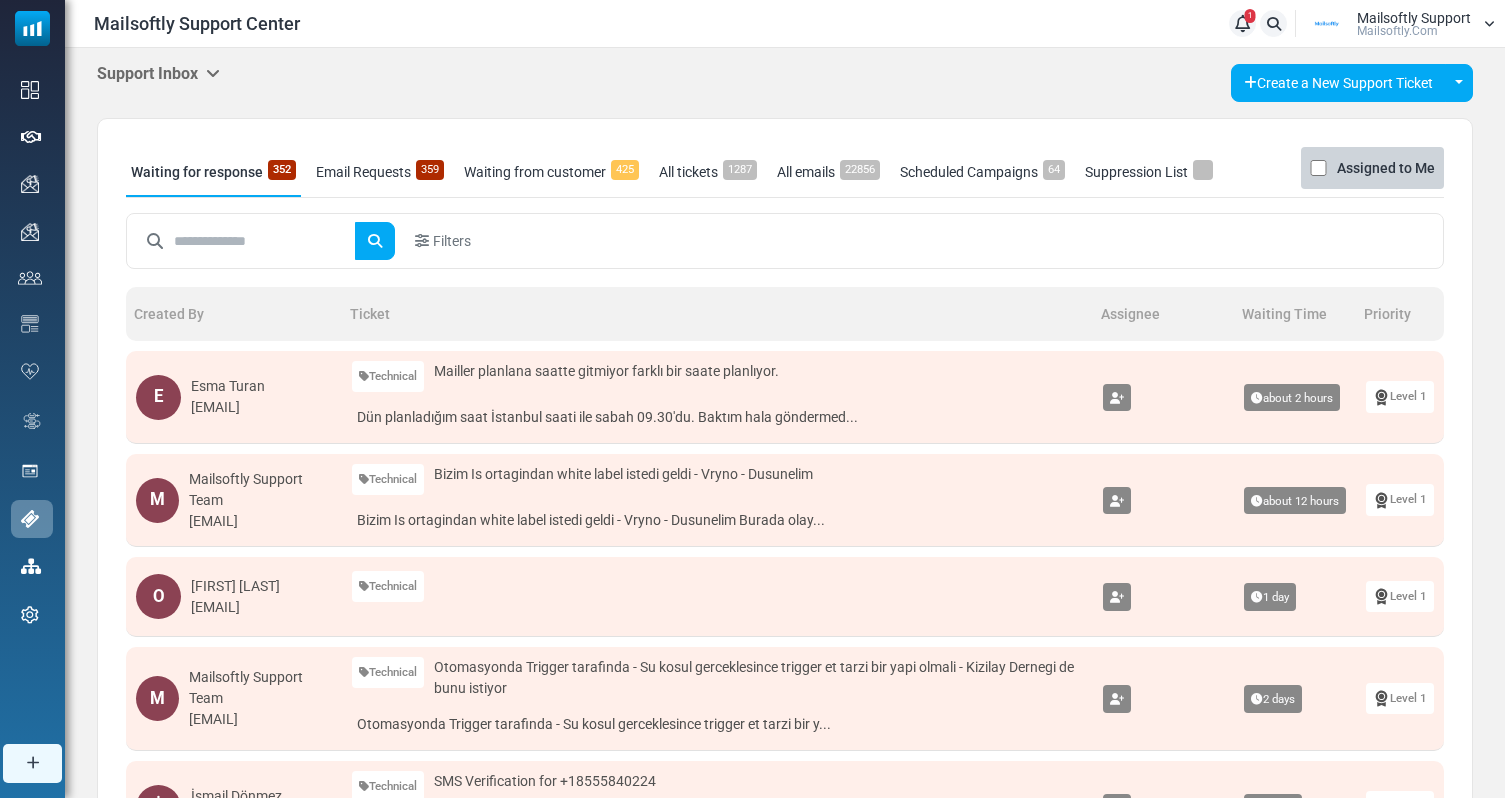 click at bounding box center [213, 73] 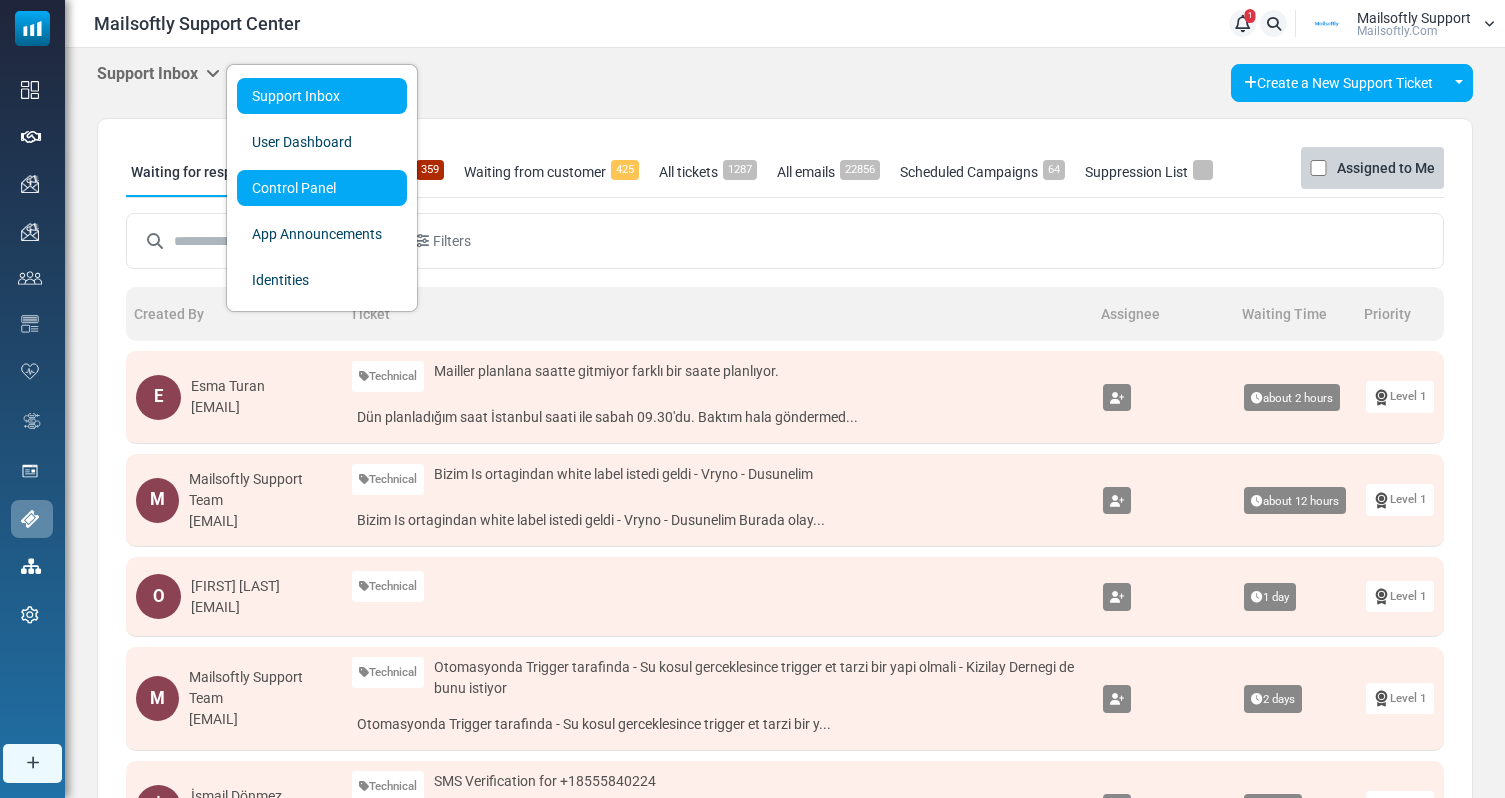 click on "Control Panel" at bounding box center (322, 188) 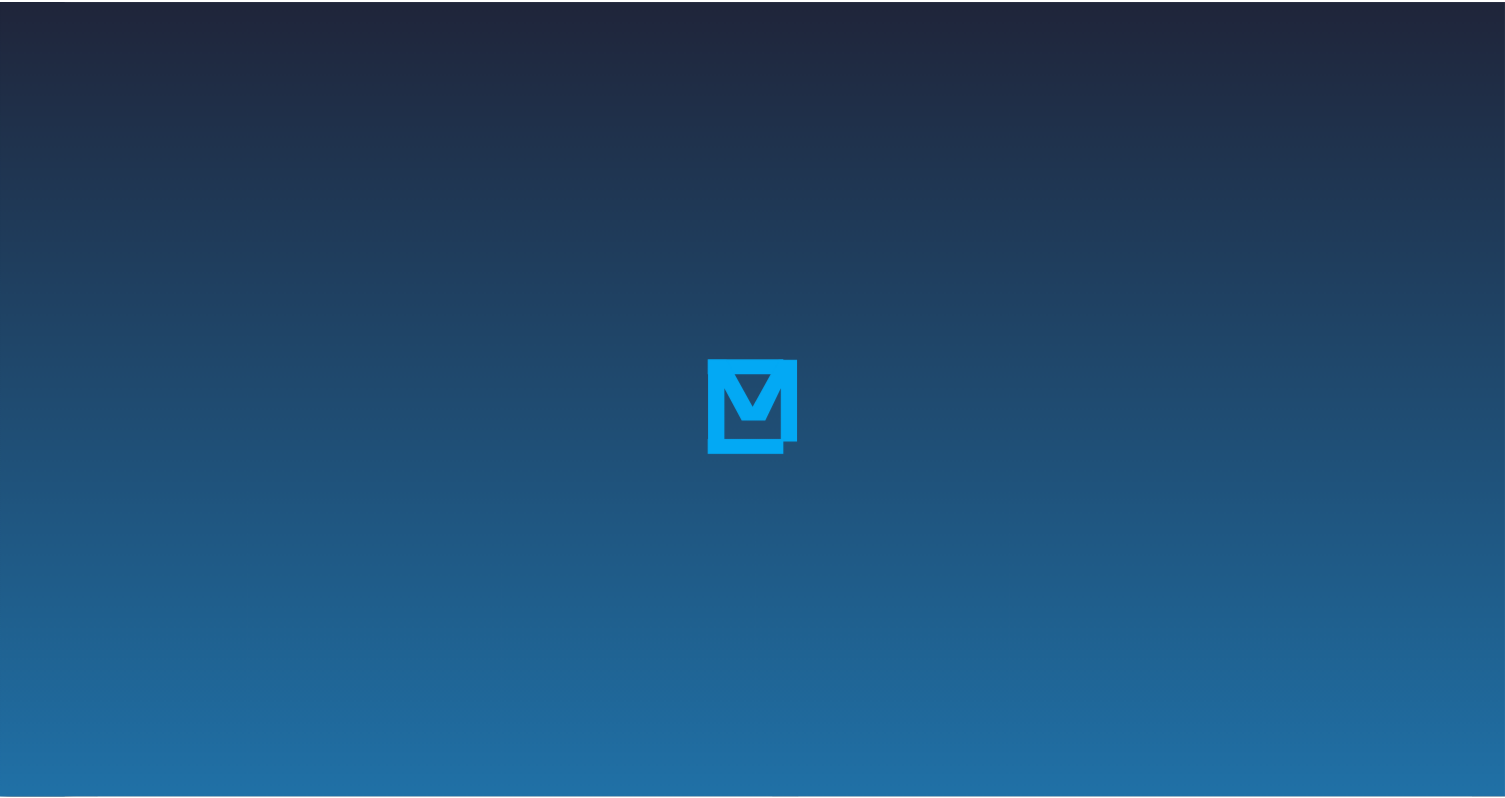 scroll, scrollTop: 0, scrollLeft: 0, axis: both 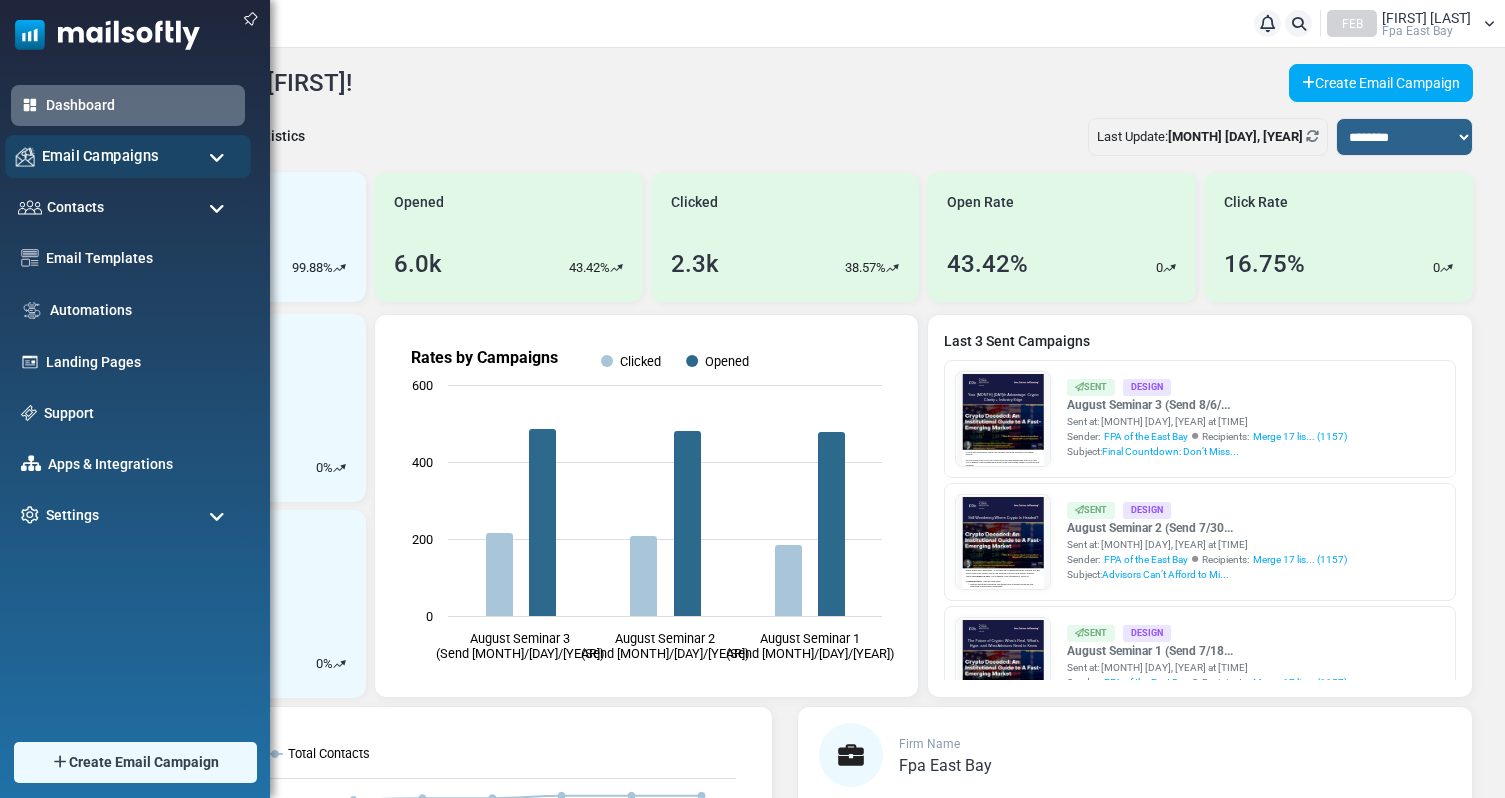 click on "Email Campaigns" at bounding box center (100, 156) 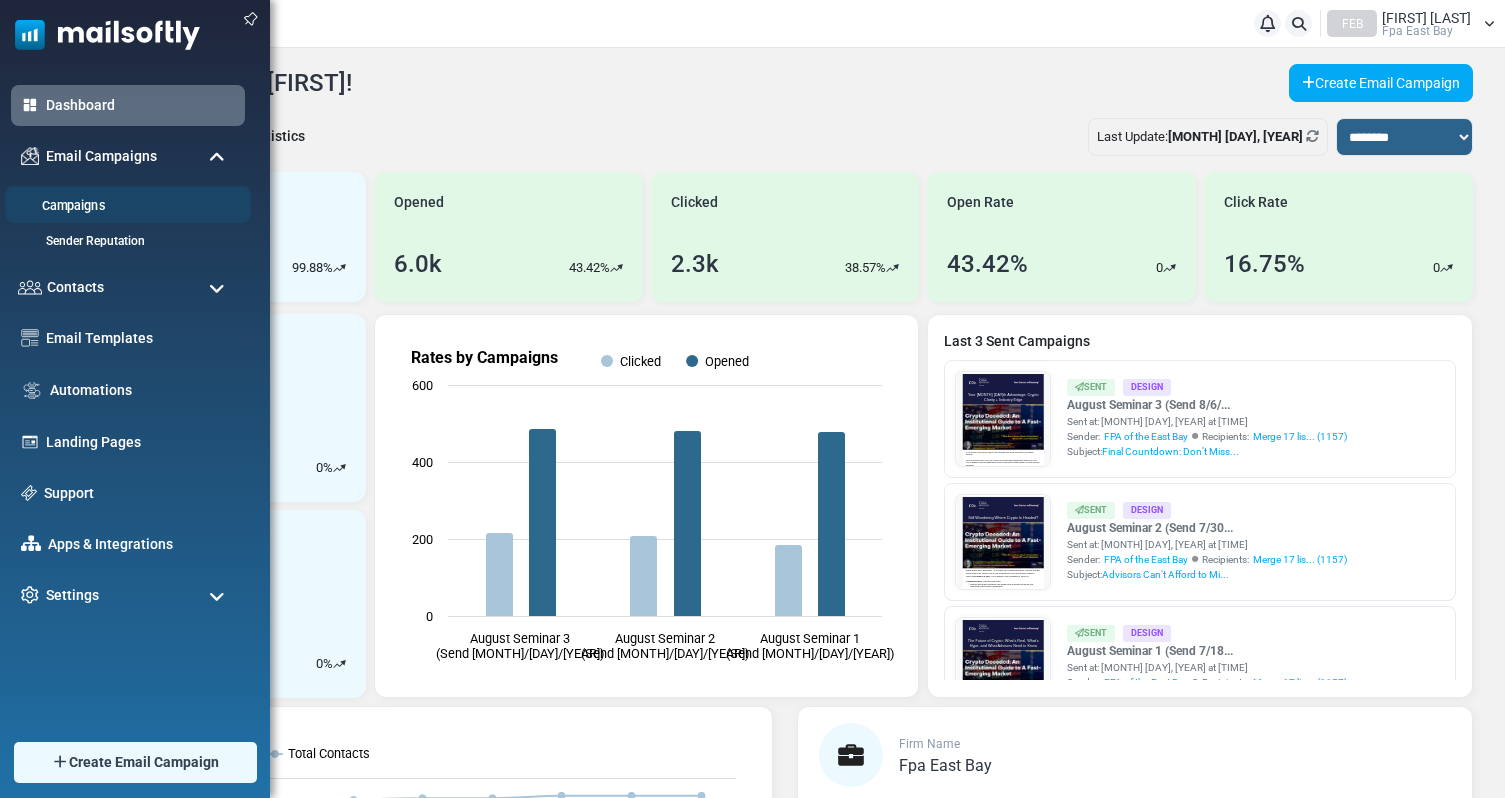 click on "Campaigns" at bounding box center [125, 206] 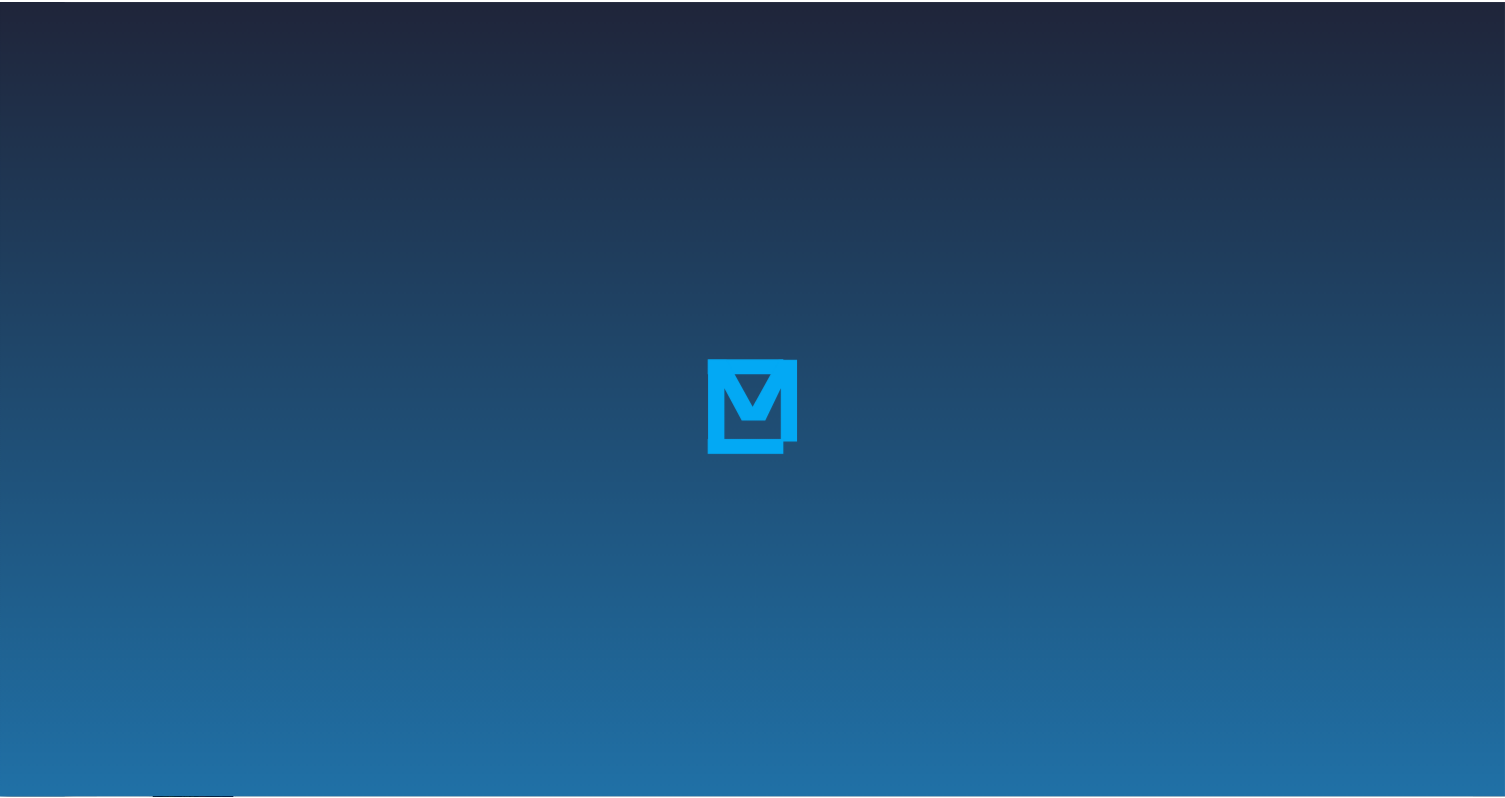 scroll, scrollTop: 0, scrollLeft: 0, axis: both 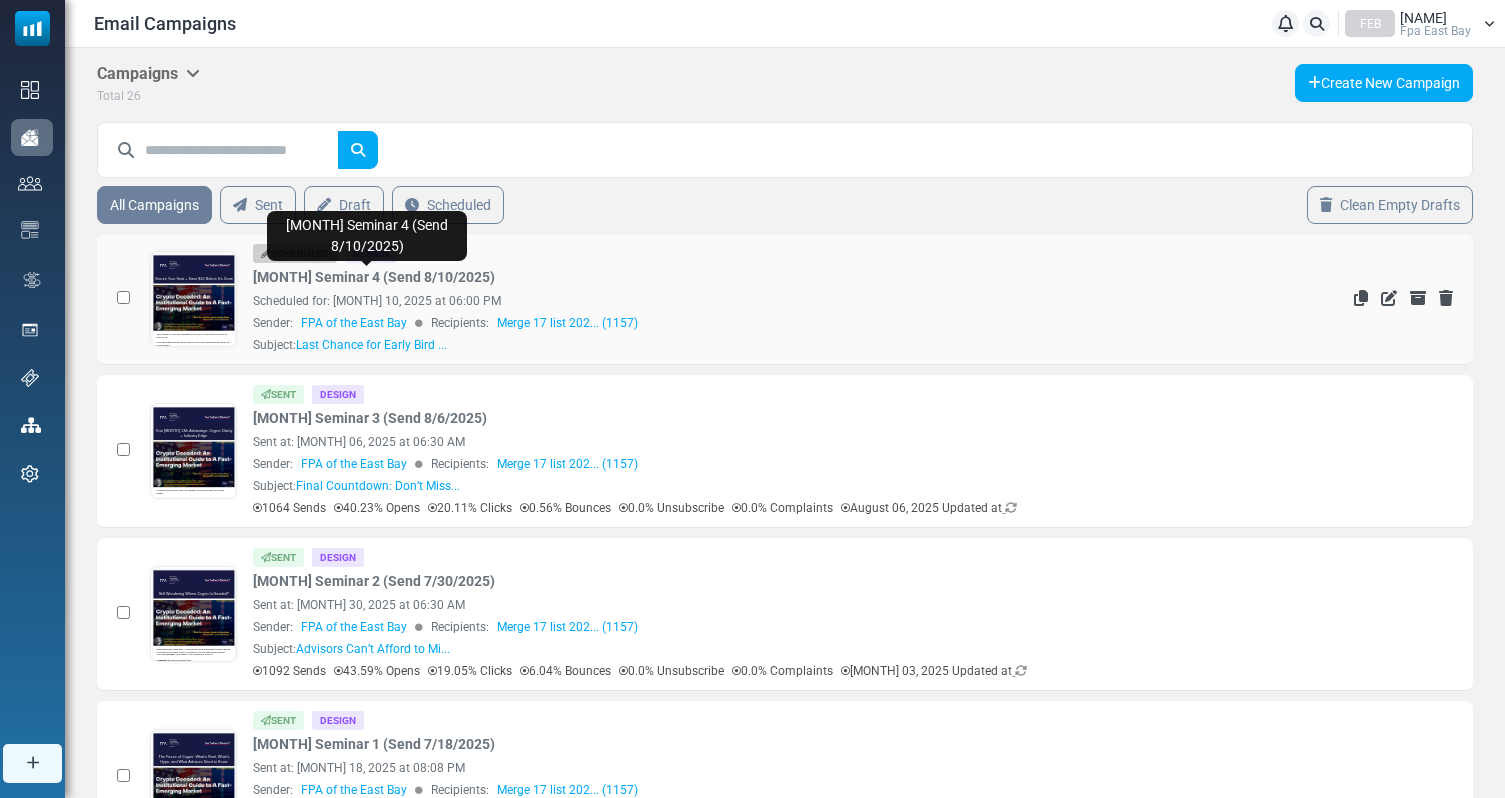 click on "August Seminar 4 (Send 8/10/2025)" at bounding box center (374, 277) 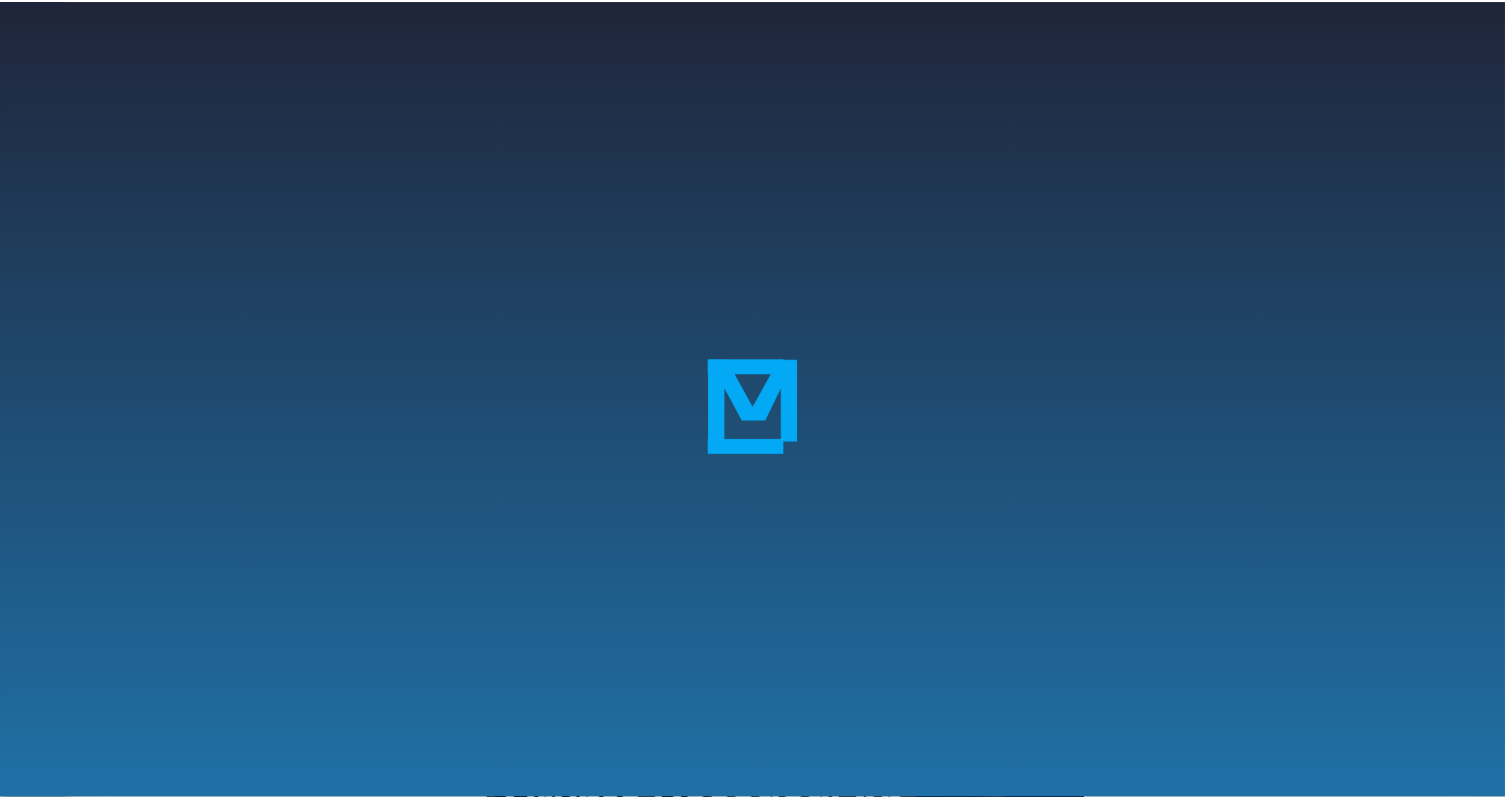 scroll, scrollTop: 0, scrollLeft: 0, axis: both 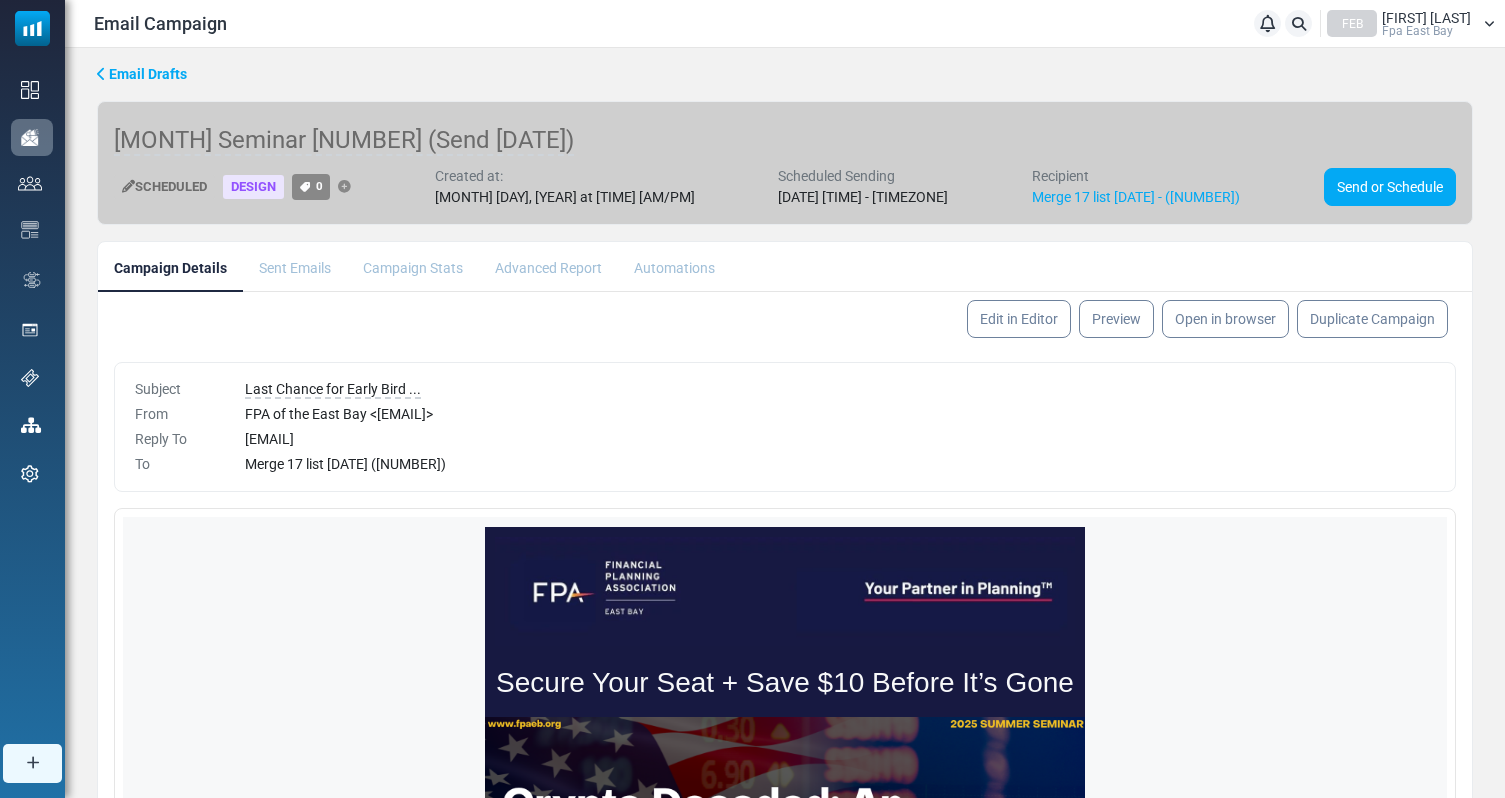 click on "Email Drafts" at bounding box center [142, 74] 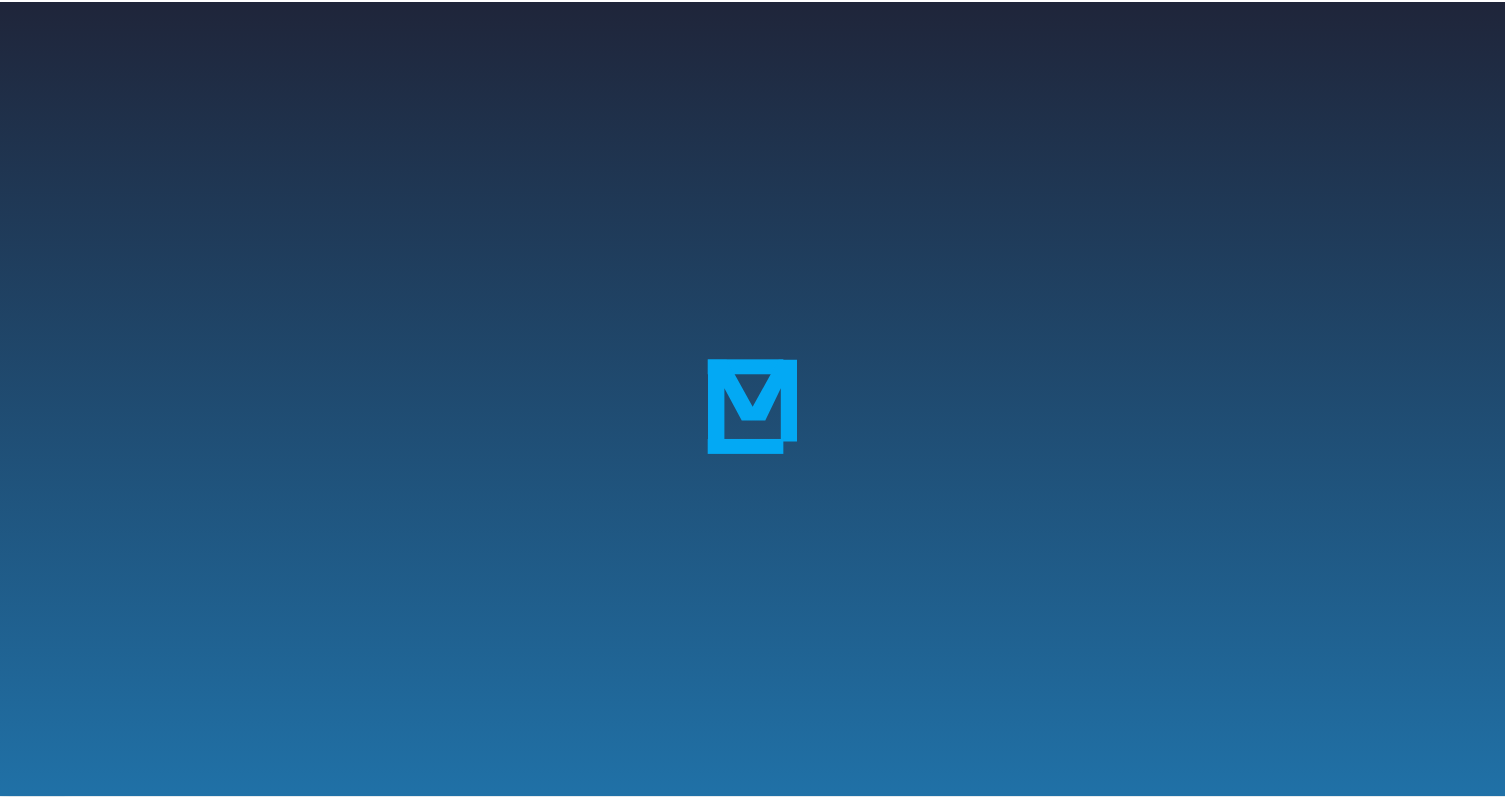 scroll, scrollTop: 0, scrollLeft: 0, axis: both 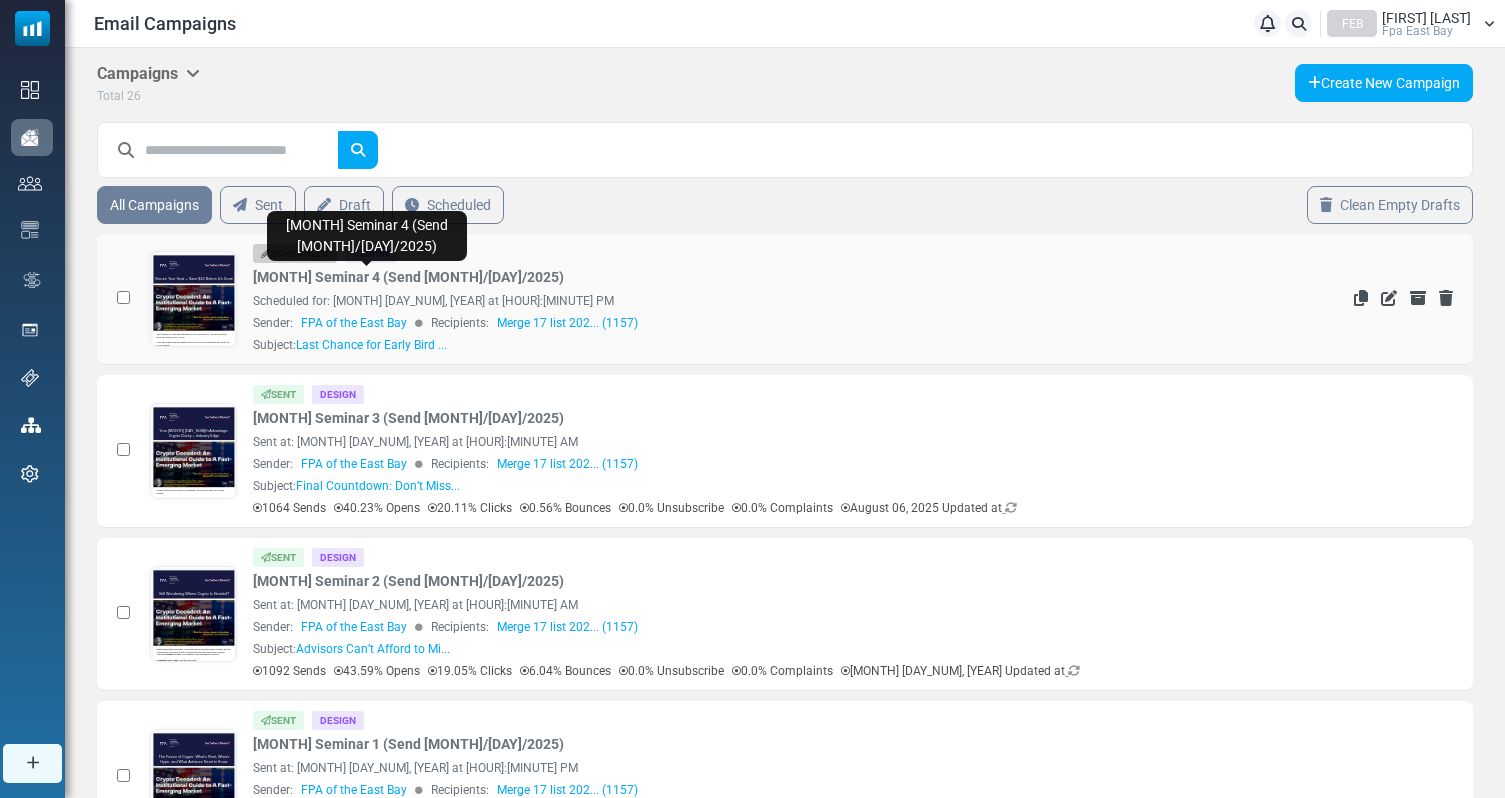 click on "August Seminar 4 (Send 8/10/2025)" at bounding box center [408, 277] 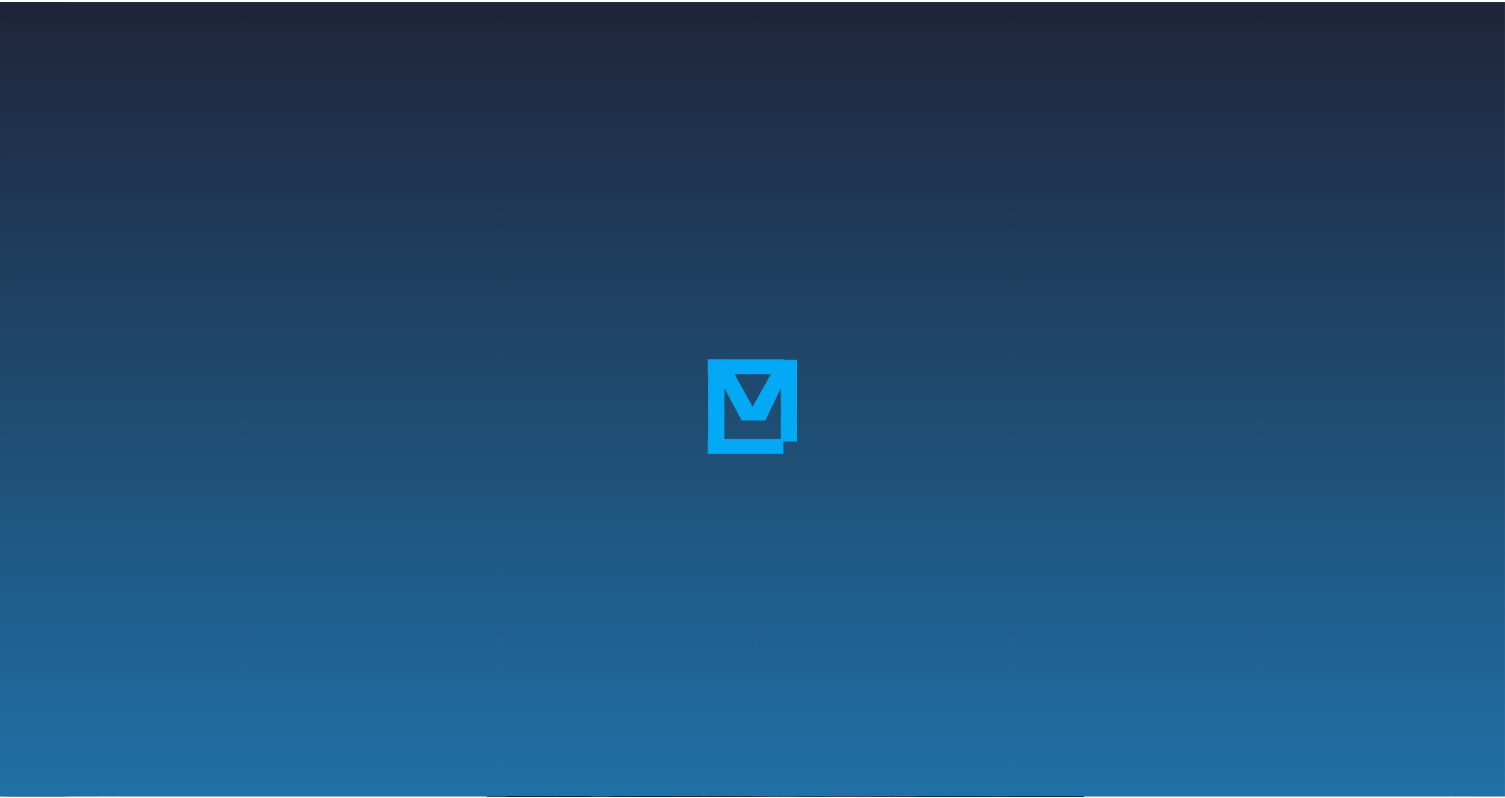 scroll, scrollTop: 0, scrollLeft: 0, axis: both 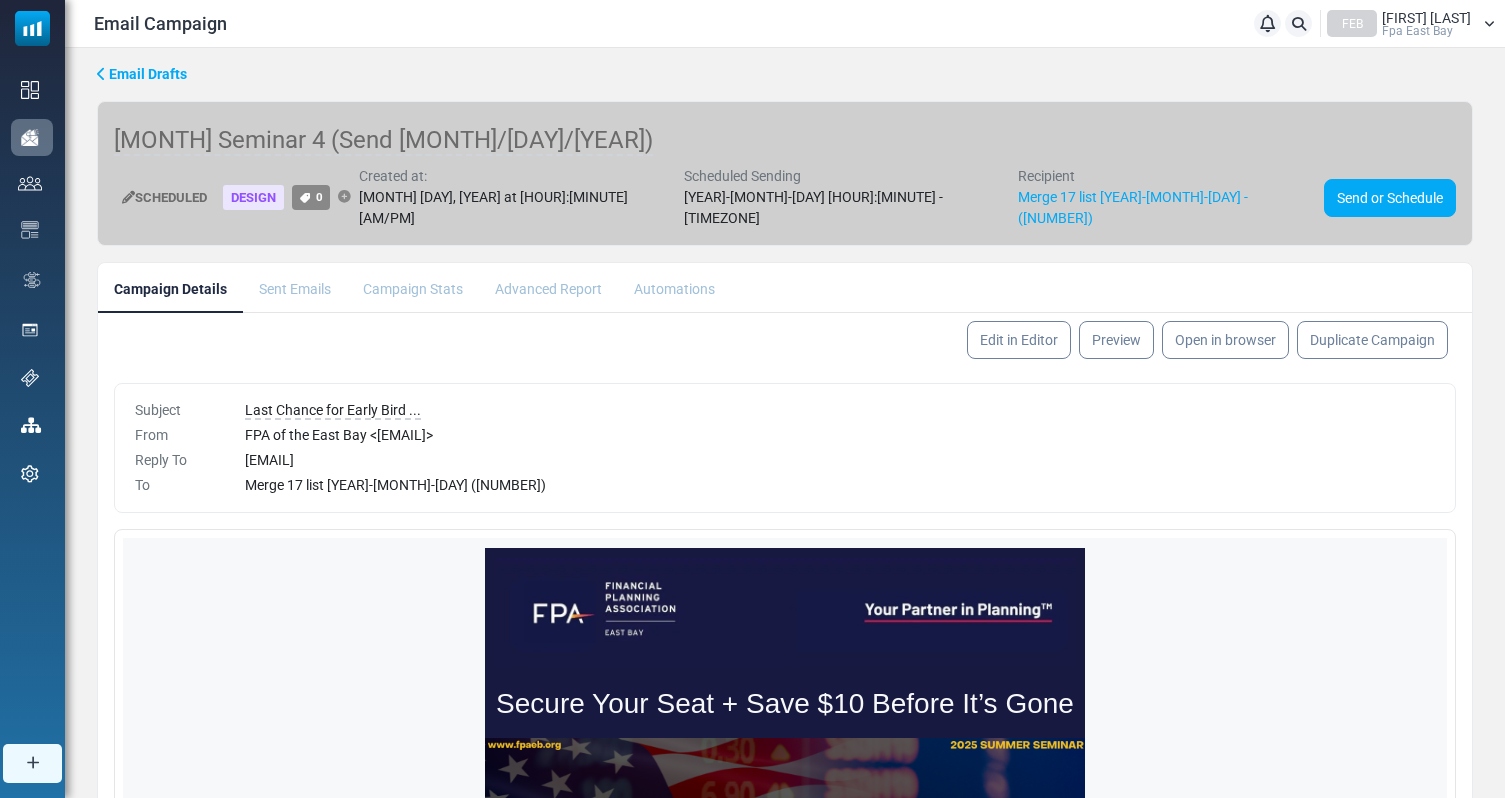 click on "Scheduled Sending" at bounding box center [847, 176] 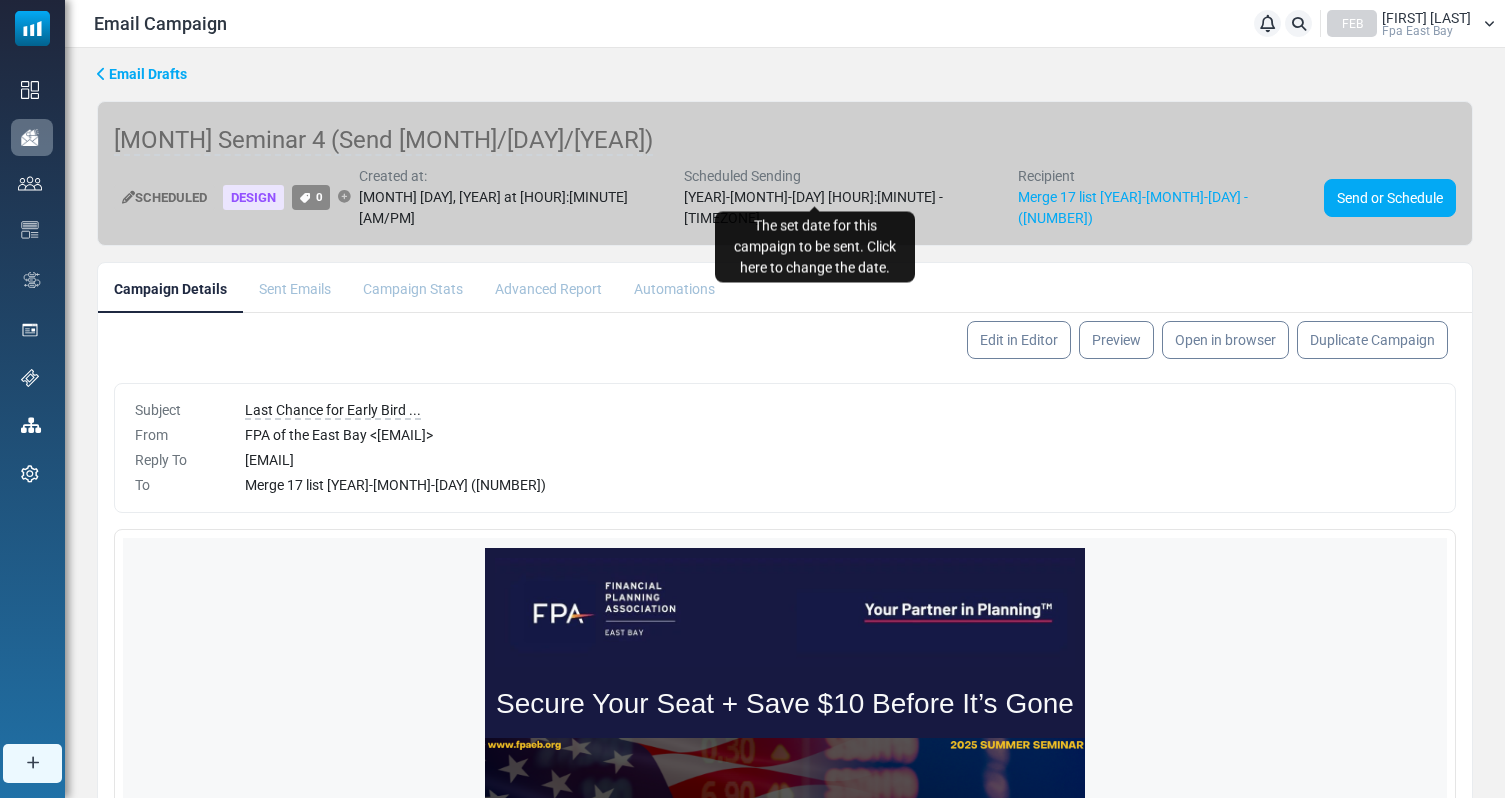 click on "[YEAR]-[MONTH]-[DAY] [HOUR]:[MINUTE] - [TIMEZONE]" at bounding box center (813, 207) 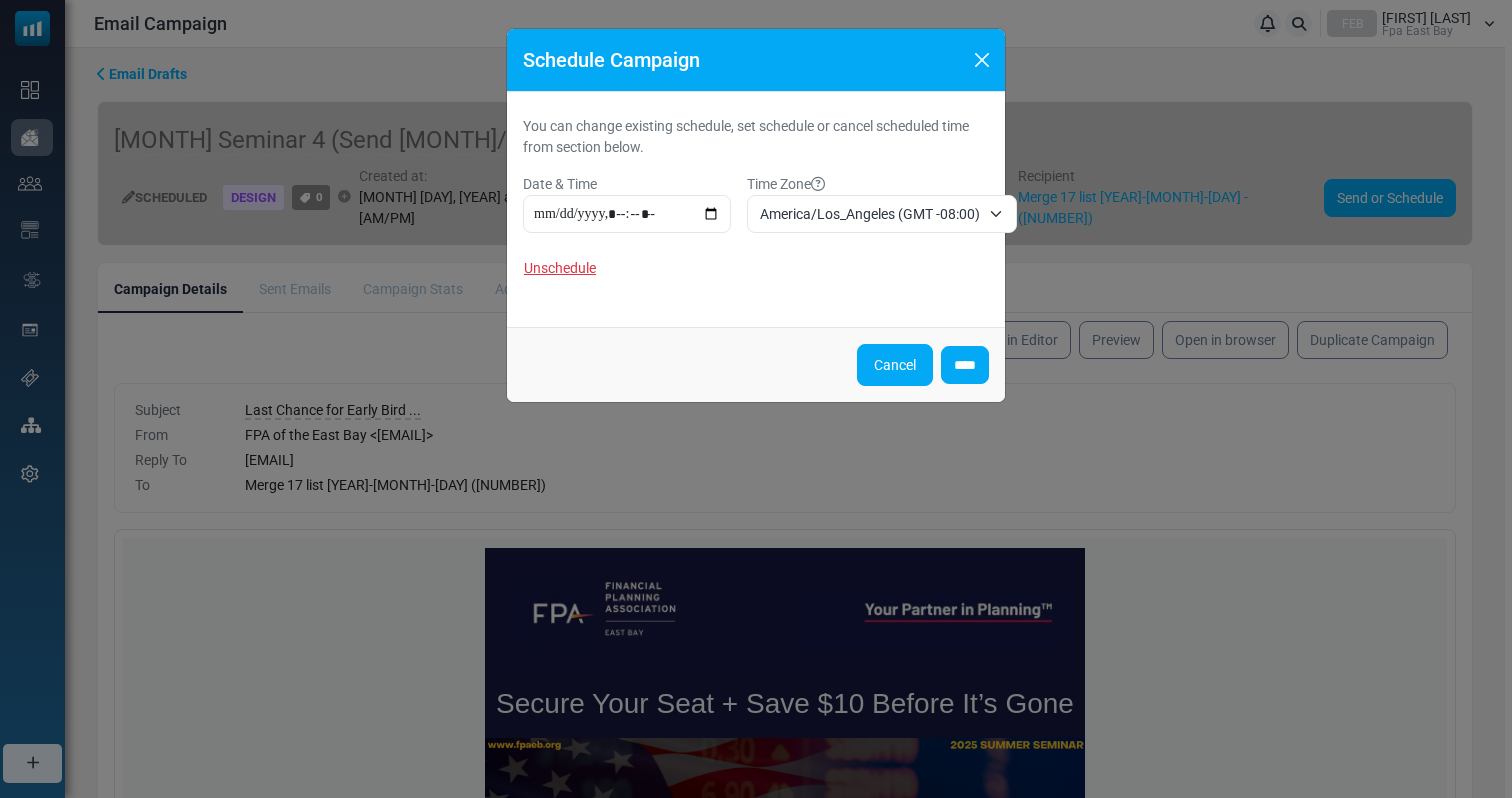 click on "Cancel" at bounding box center [895, 365] 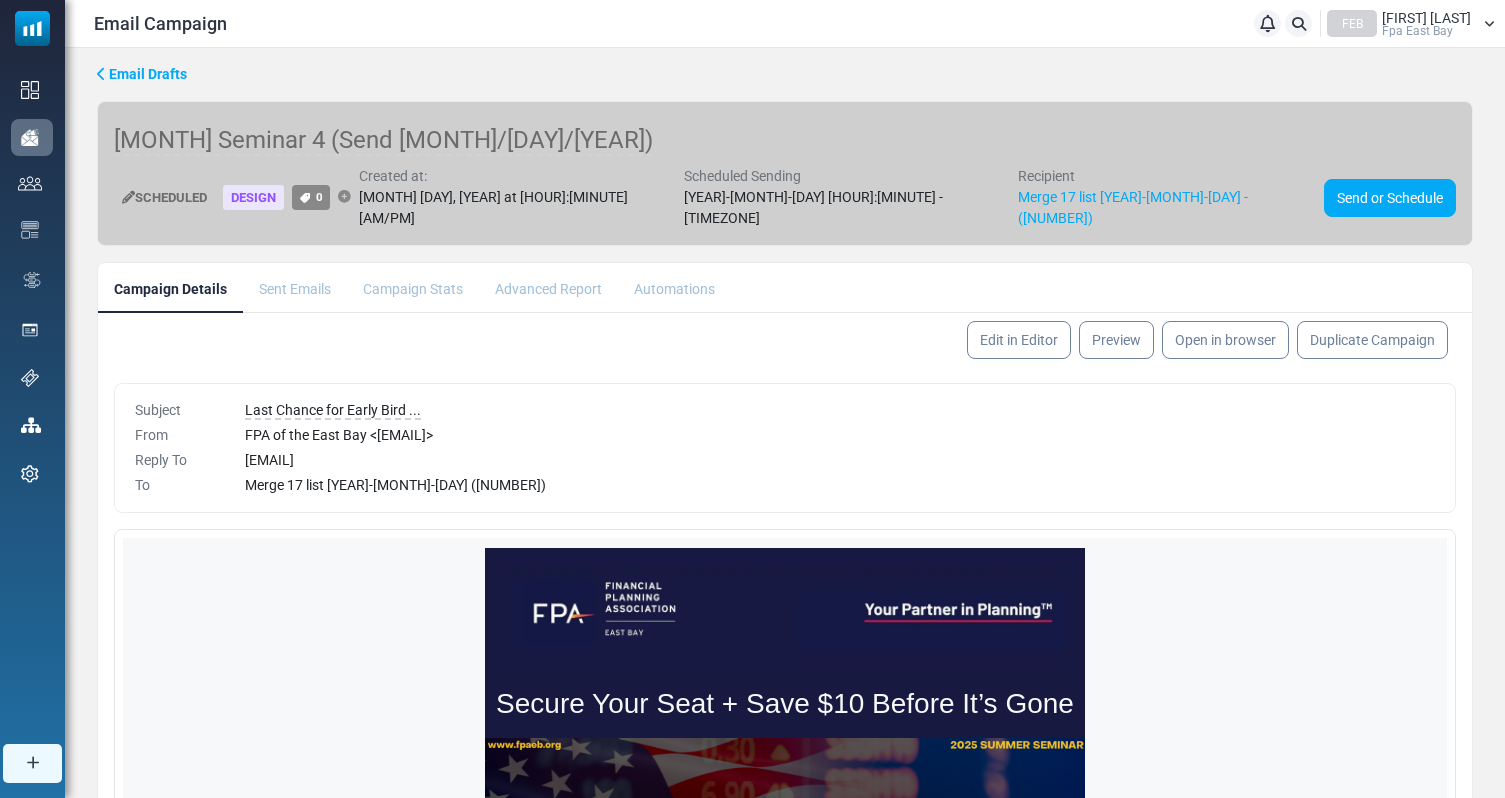 click on "[FIRST] [LAST]" at bounding box center (1426, 18) 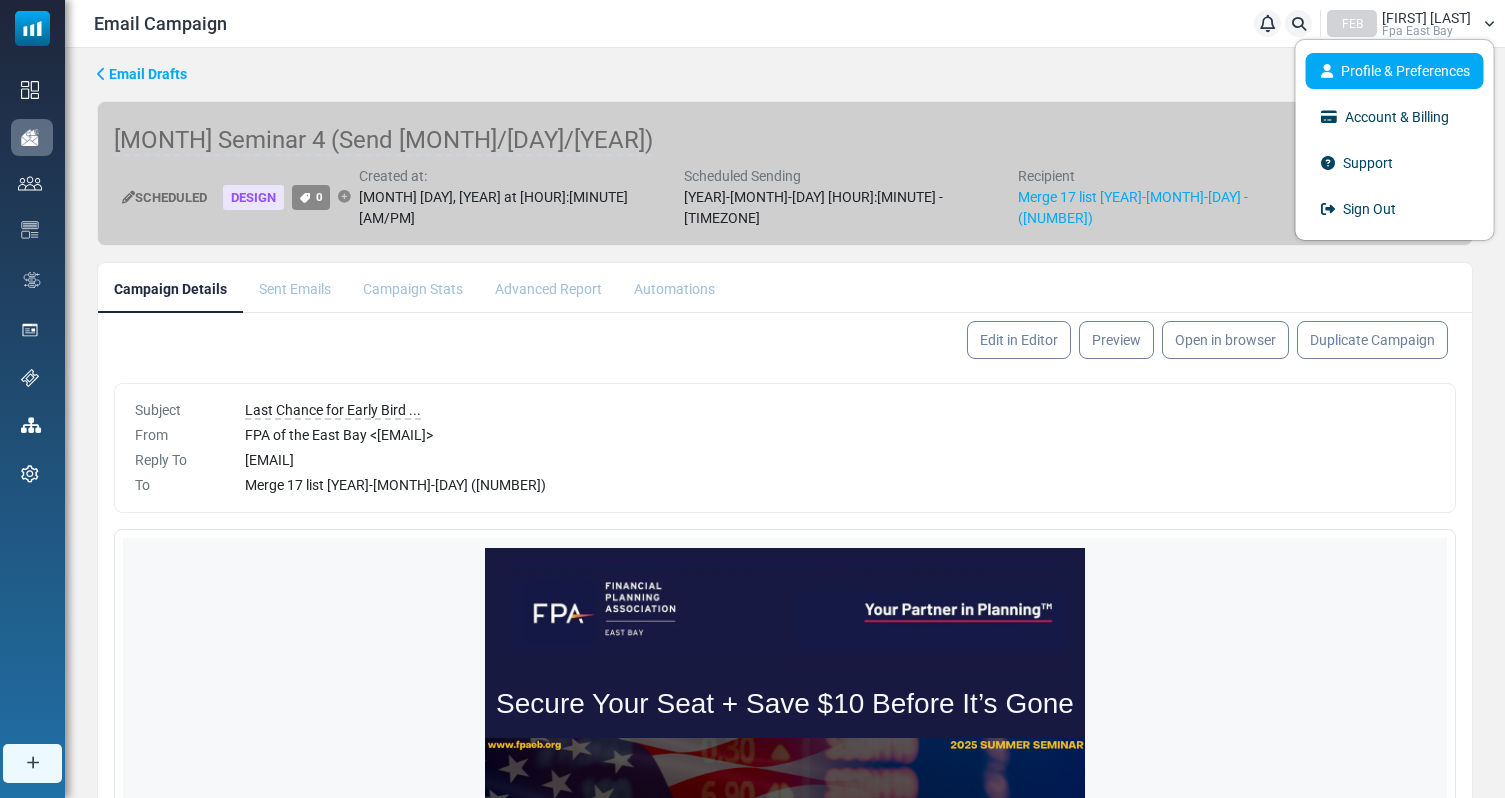 click on "Profile & Preferences" at bounding box center (1395, 71) 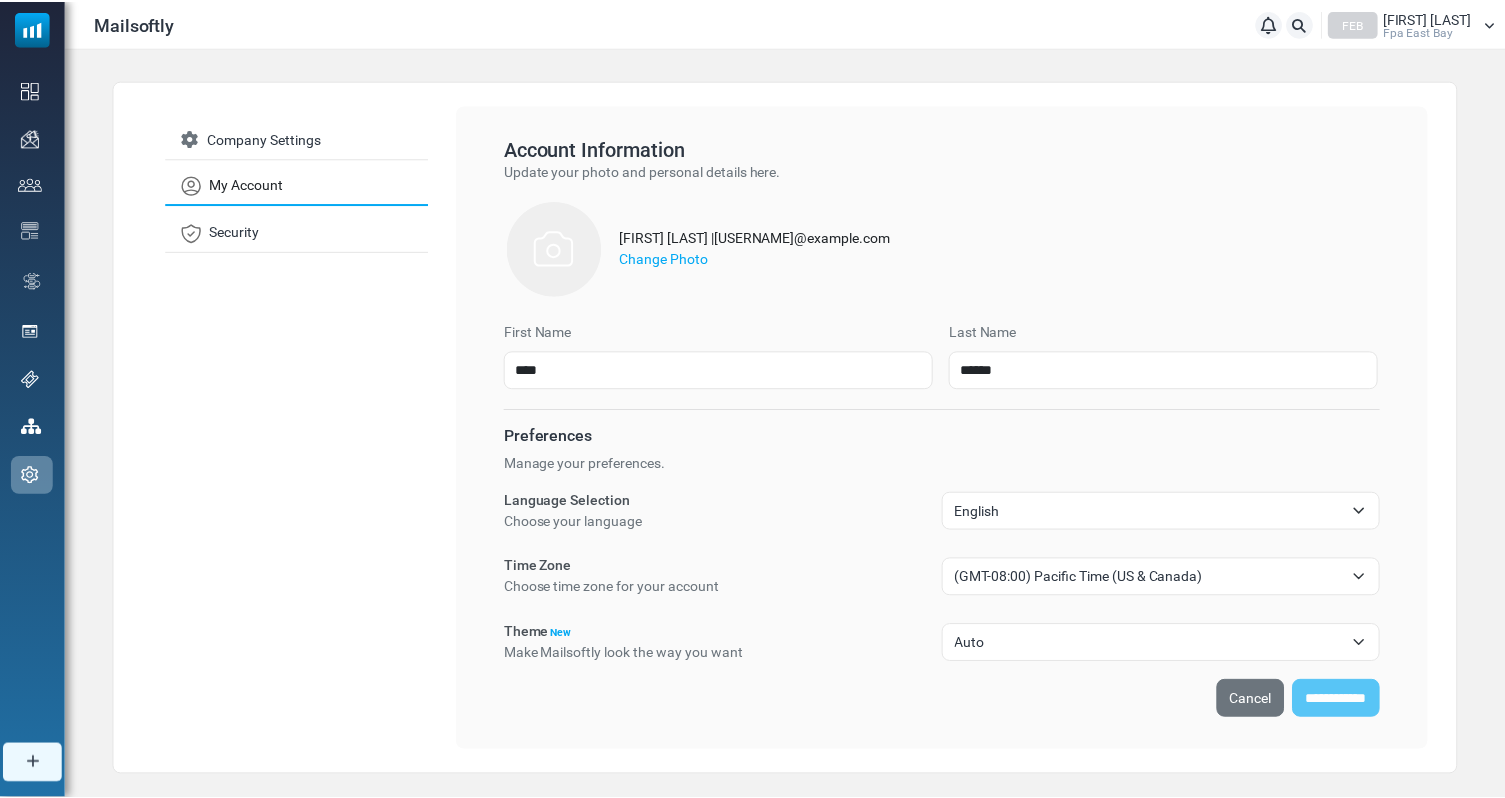scroll, scrollTop: 0, scrollLeft: 0, axis: both 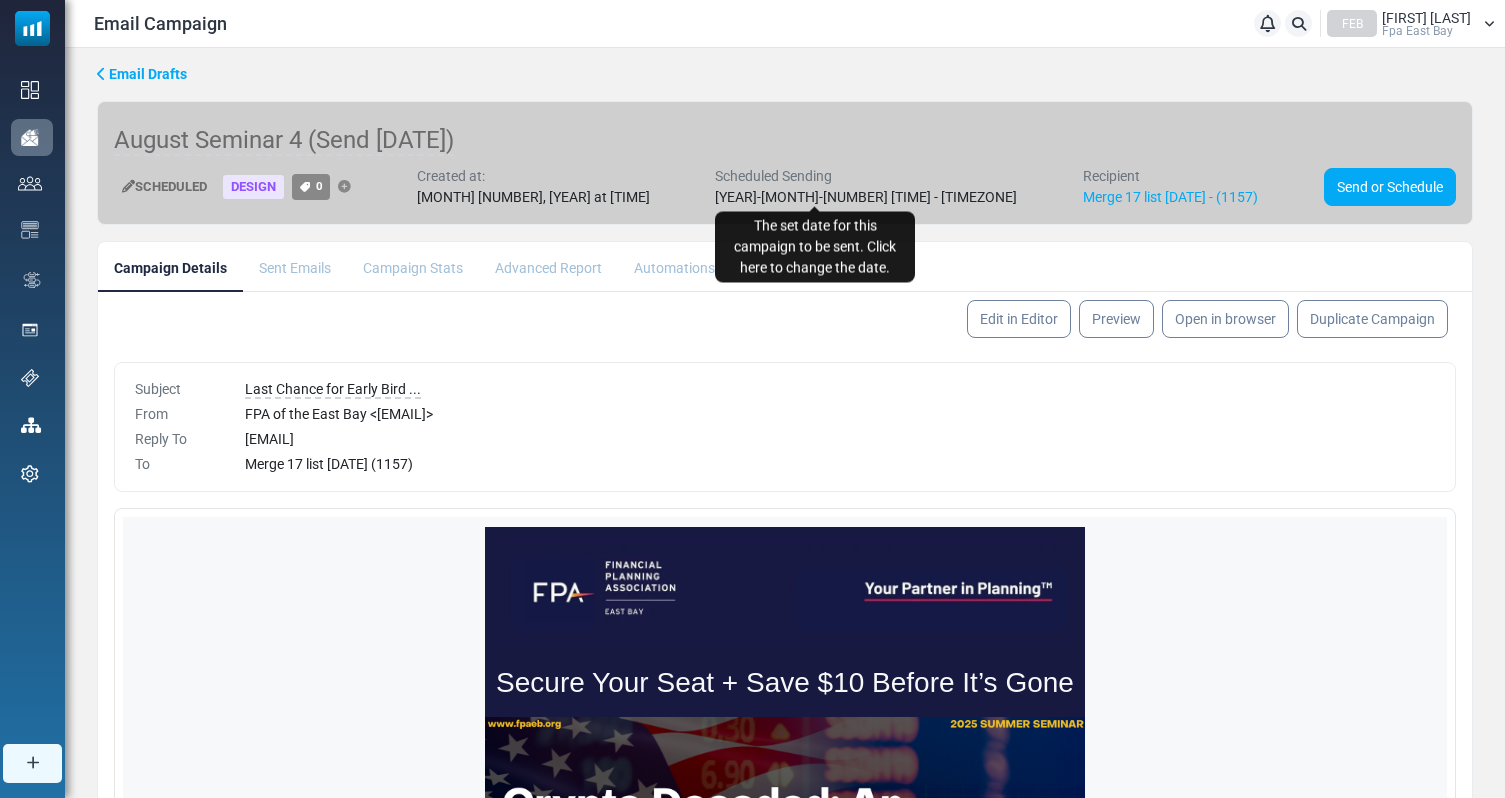 click on "[YEAR]-[MONTH]-[NUMBER] [TIME] - [TIMEZONE]" at bounding box center [866, 197] 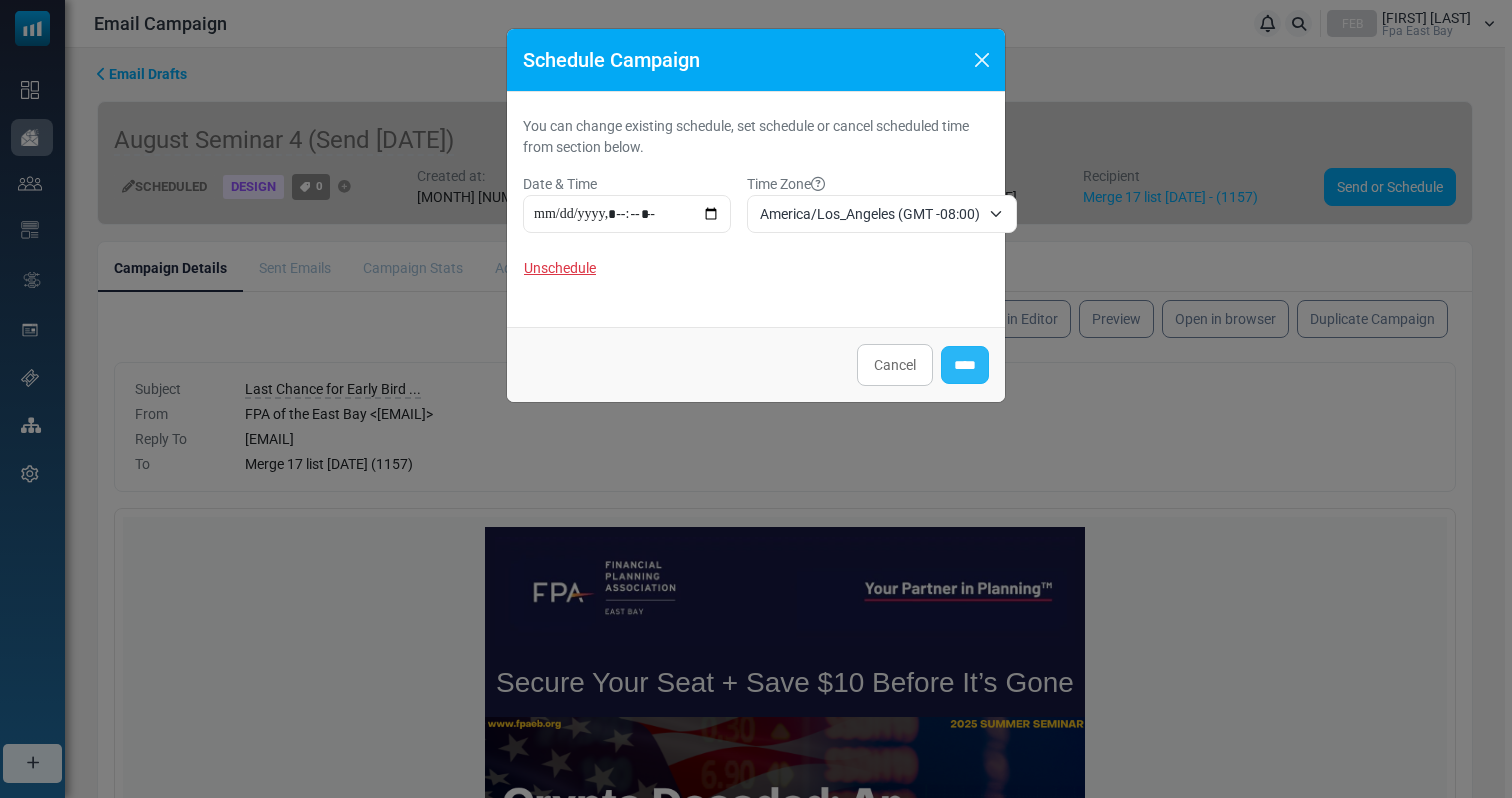 click on "****" at bounding box center [965, 365] 